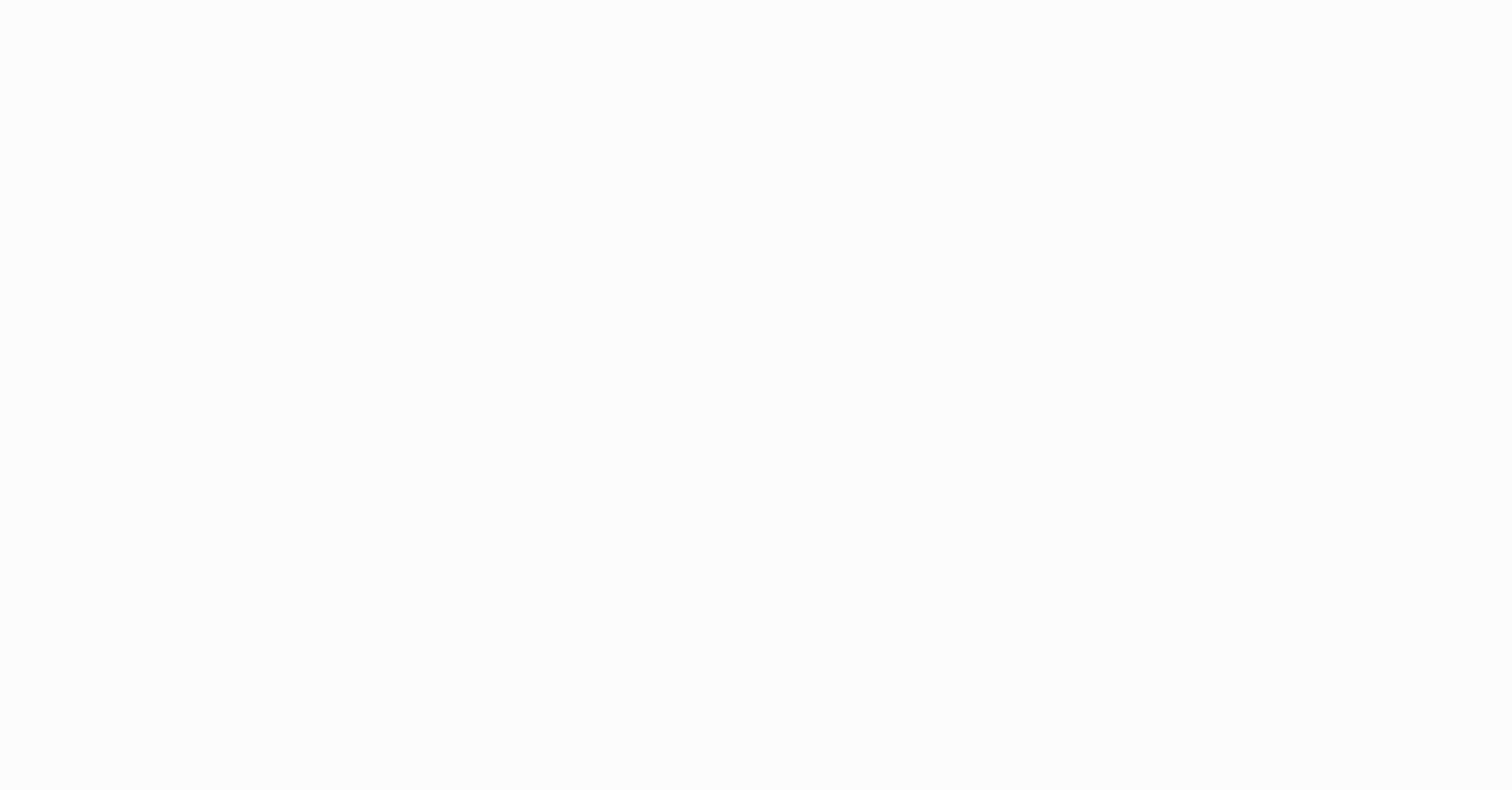 scroll, scrollTop: 0, scrollLeft: 0, axis: both 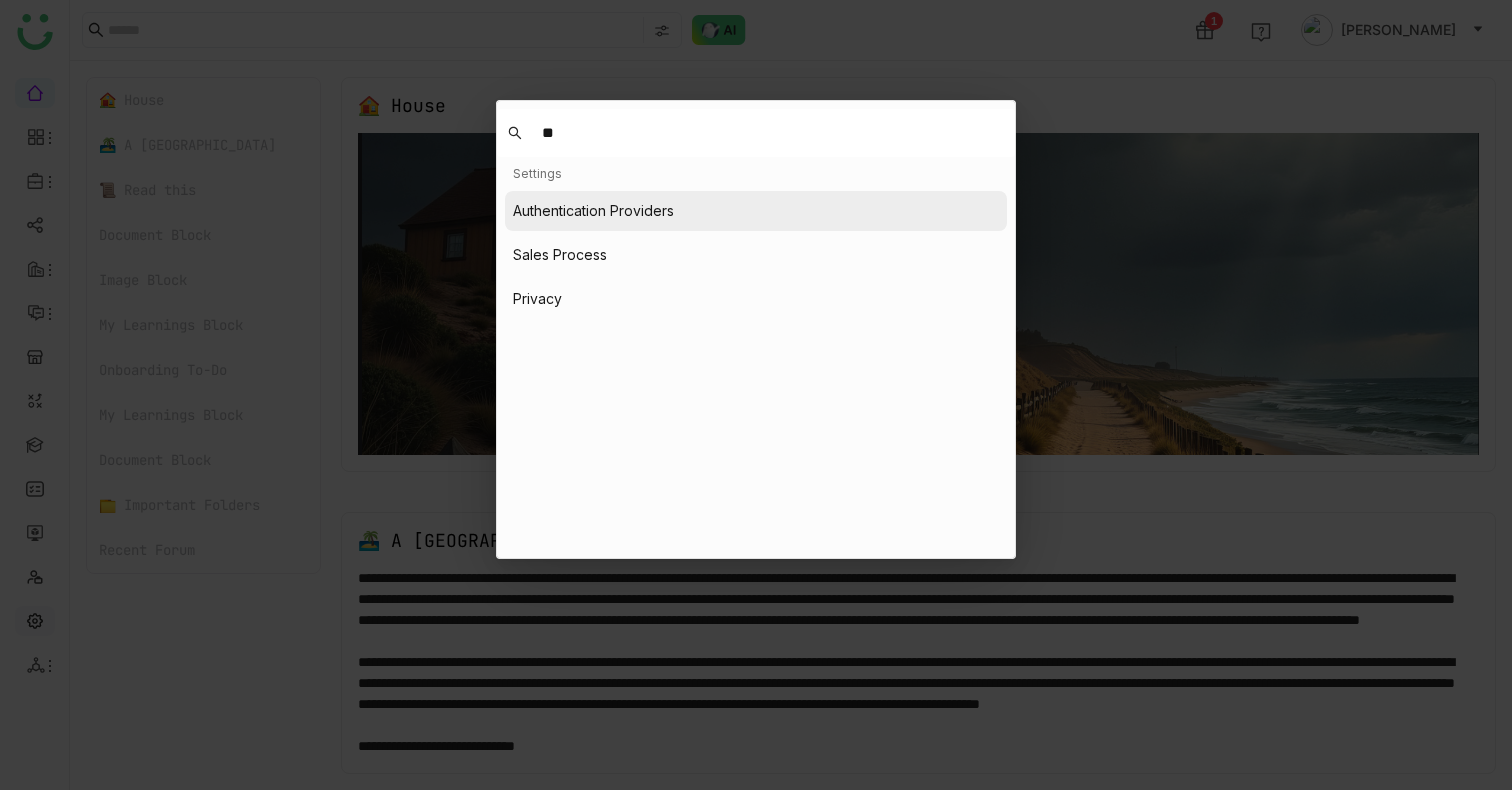 type on "***" 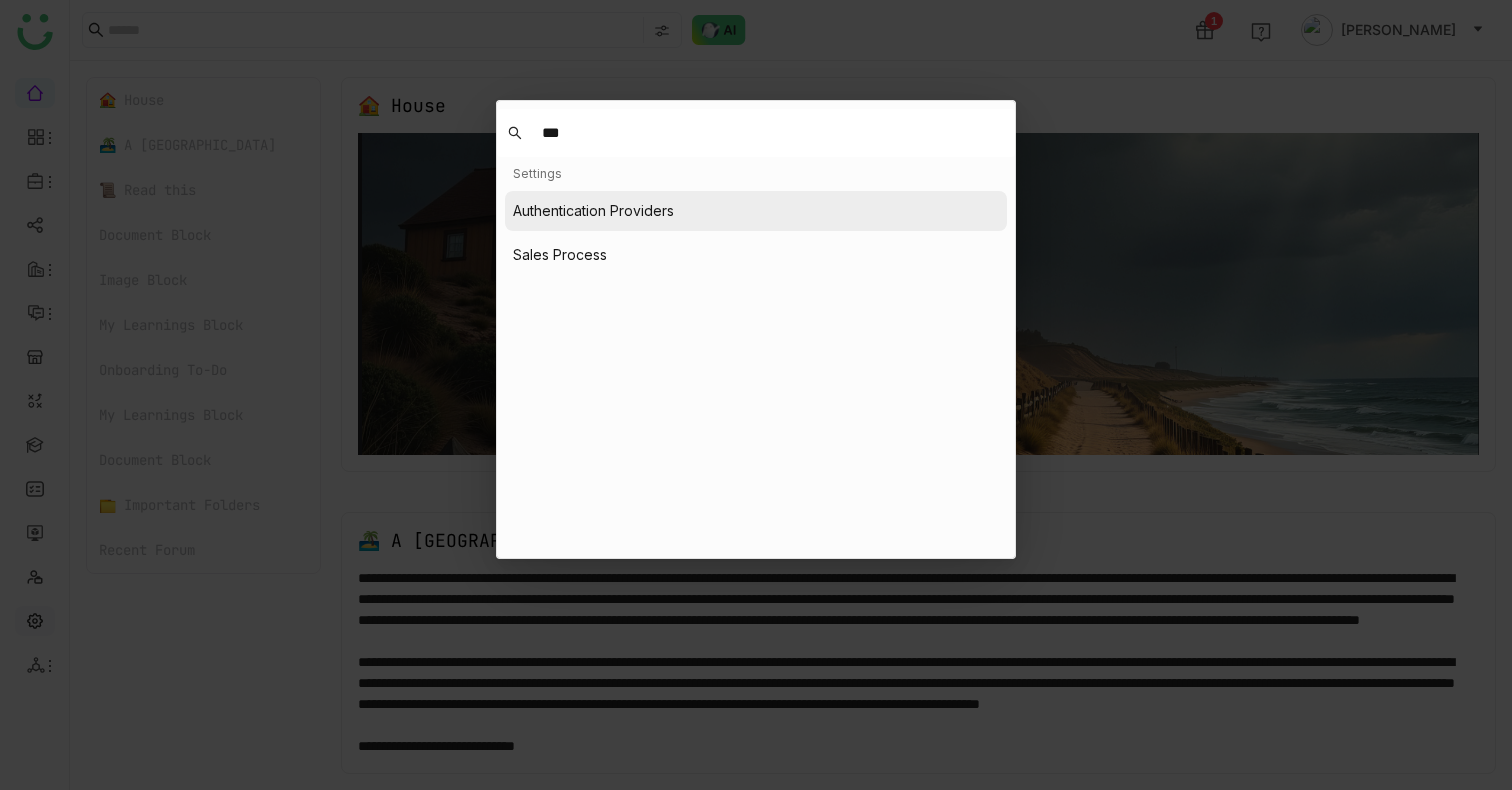 type 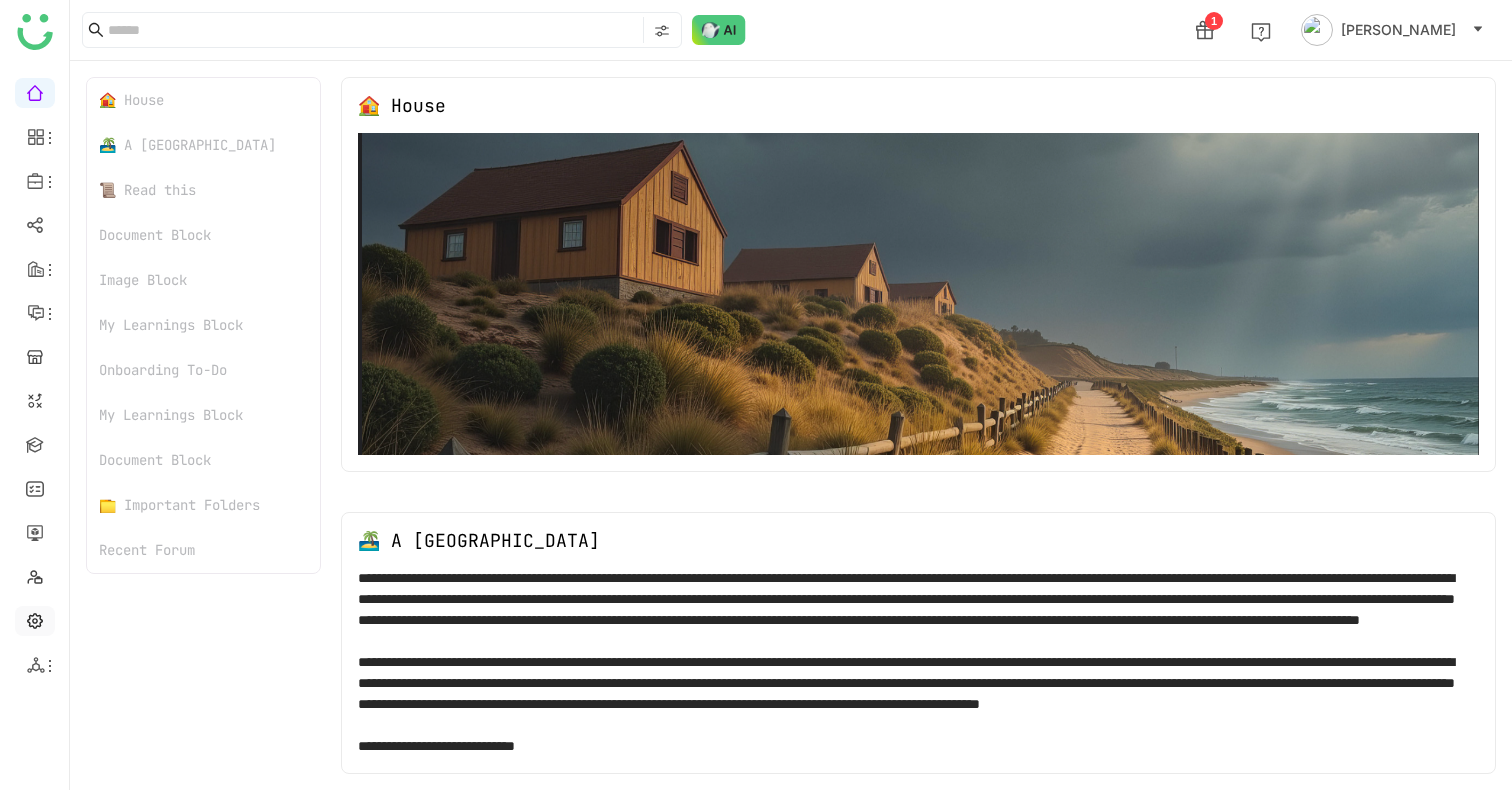 click at bounding box center [35, 619] 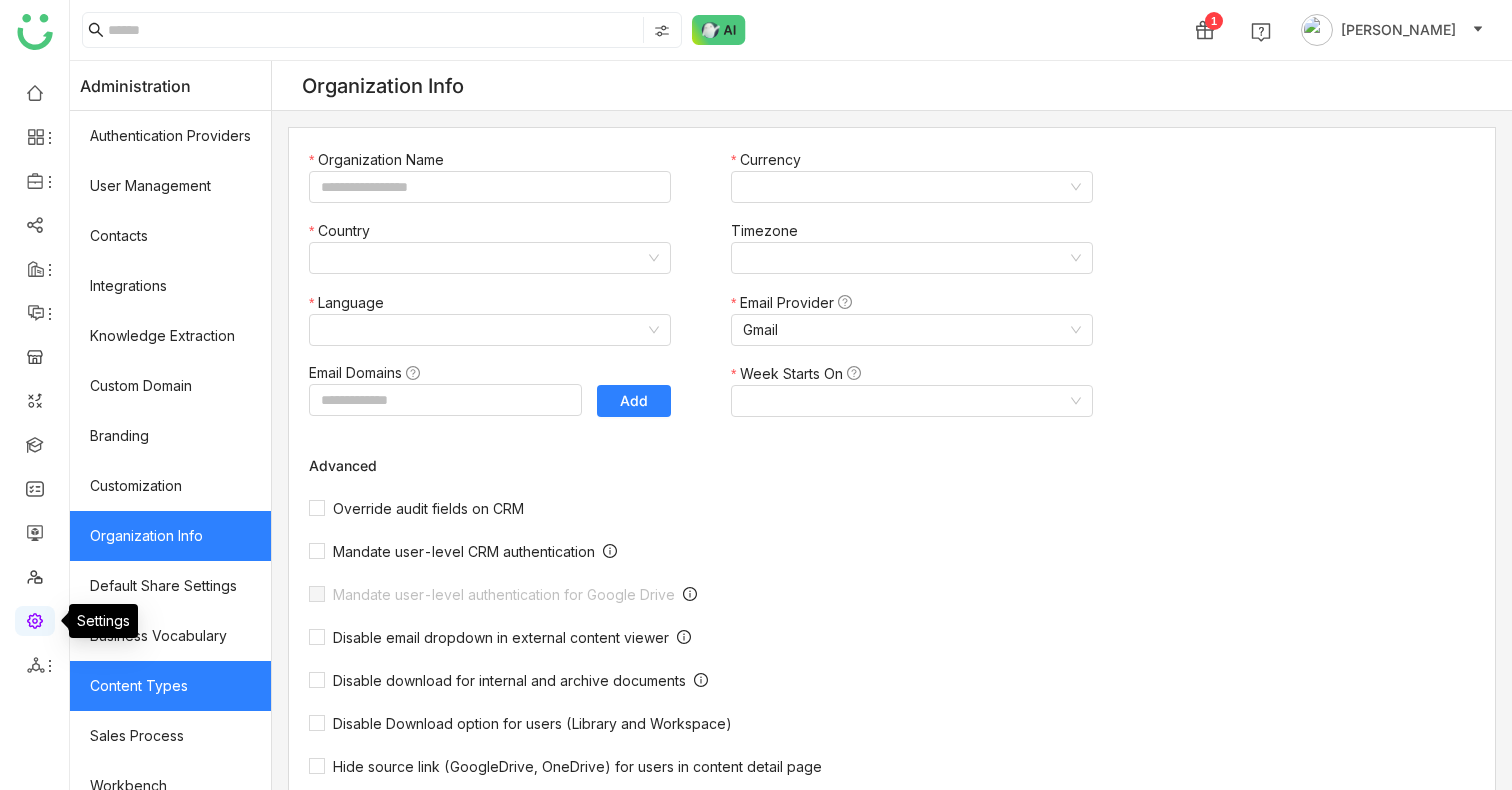 type on "*******" 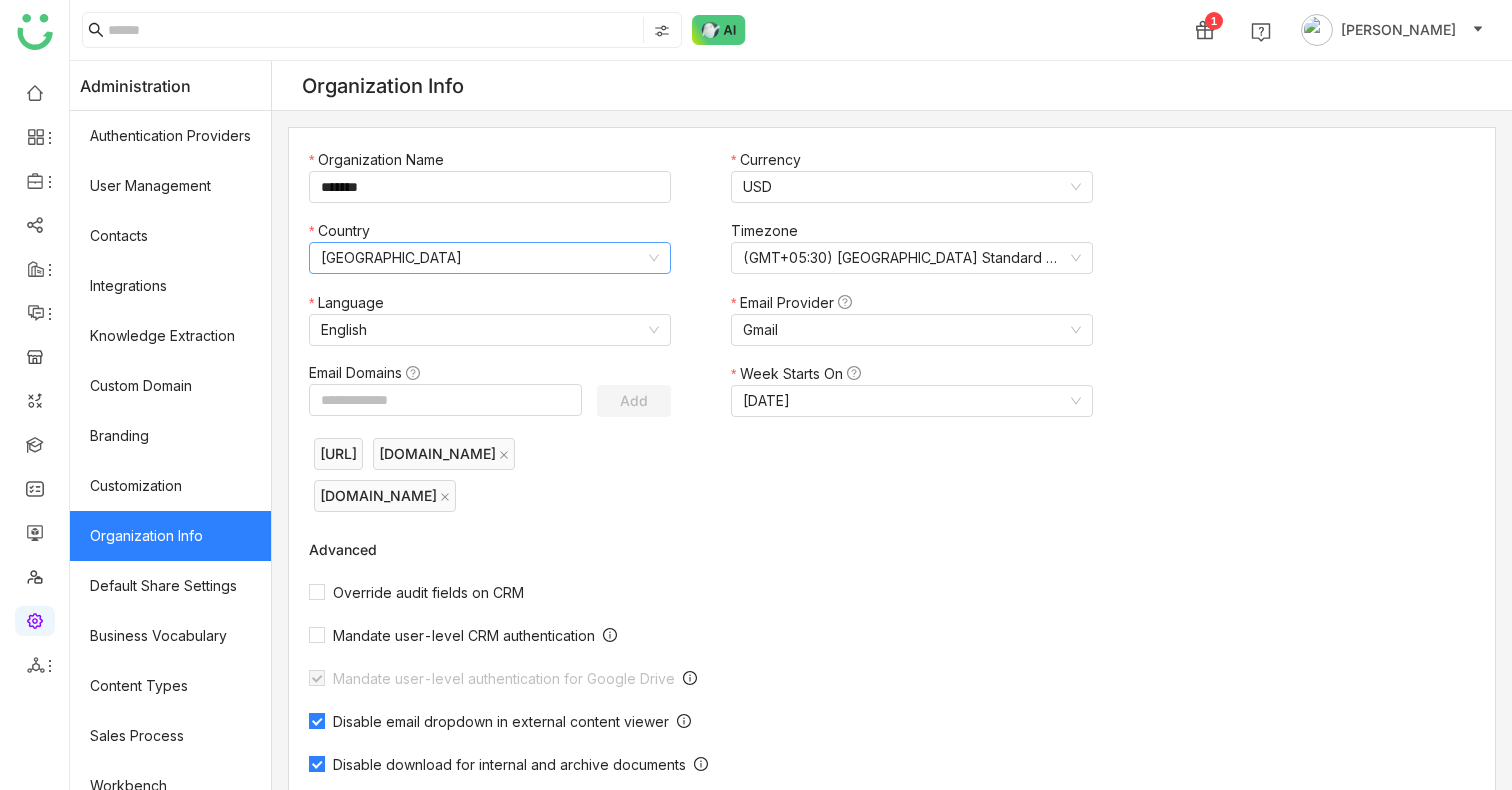 scroll, scrollTop: 271, scrollLeft: 0, axis: vertical 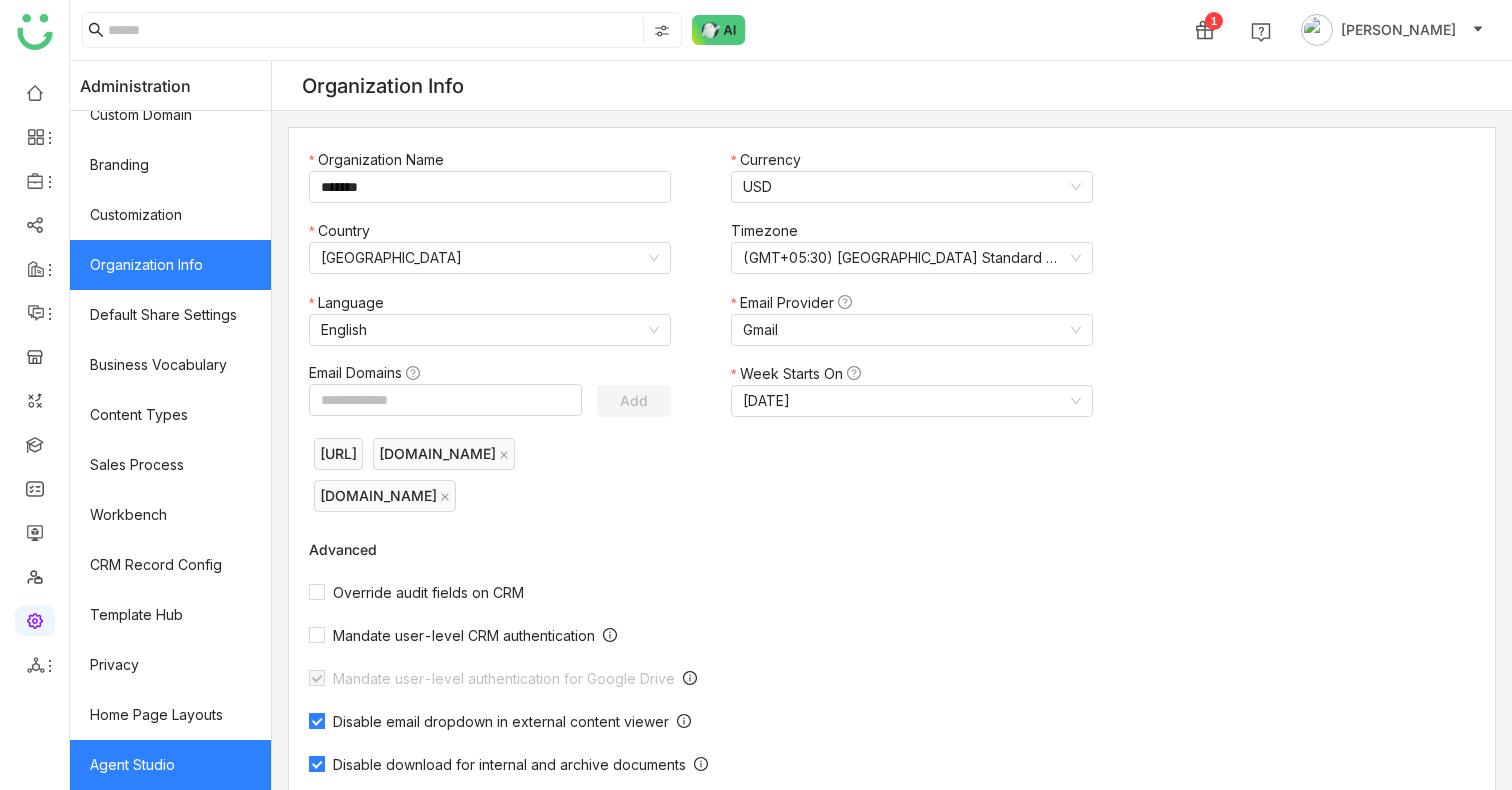click on "Agent Studio" 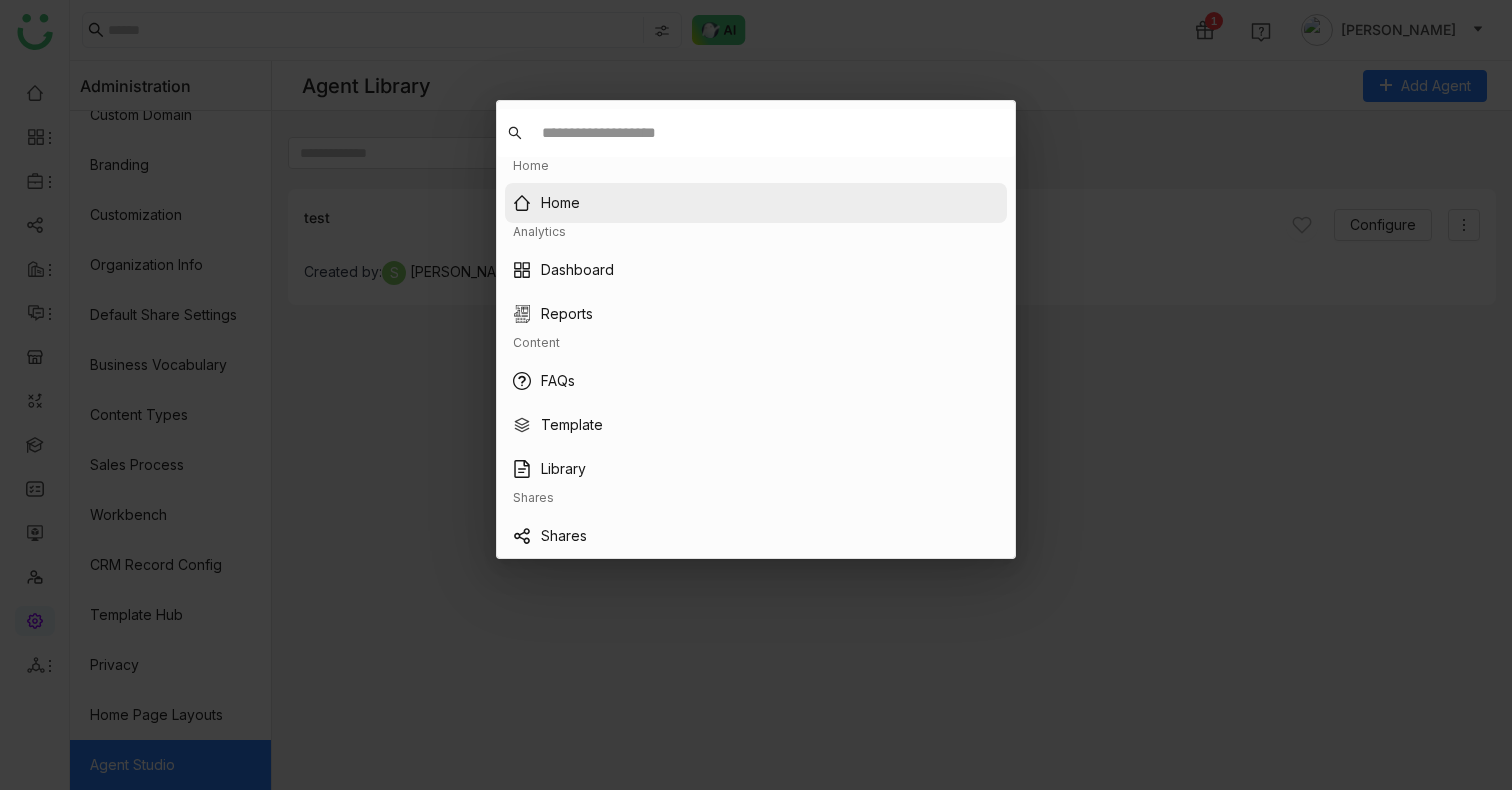 type on "*" 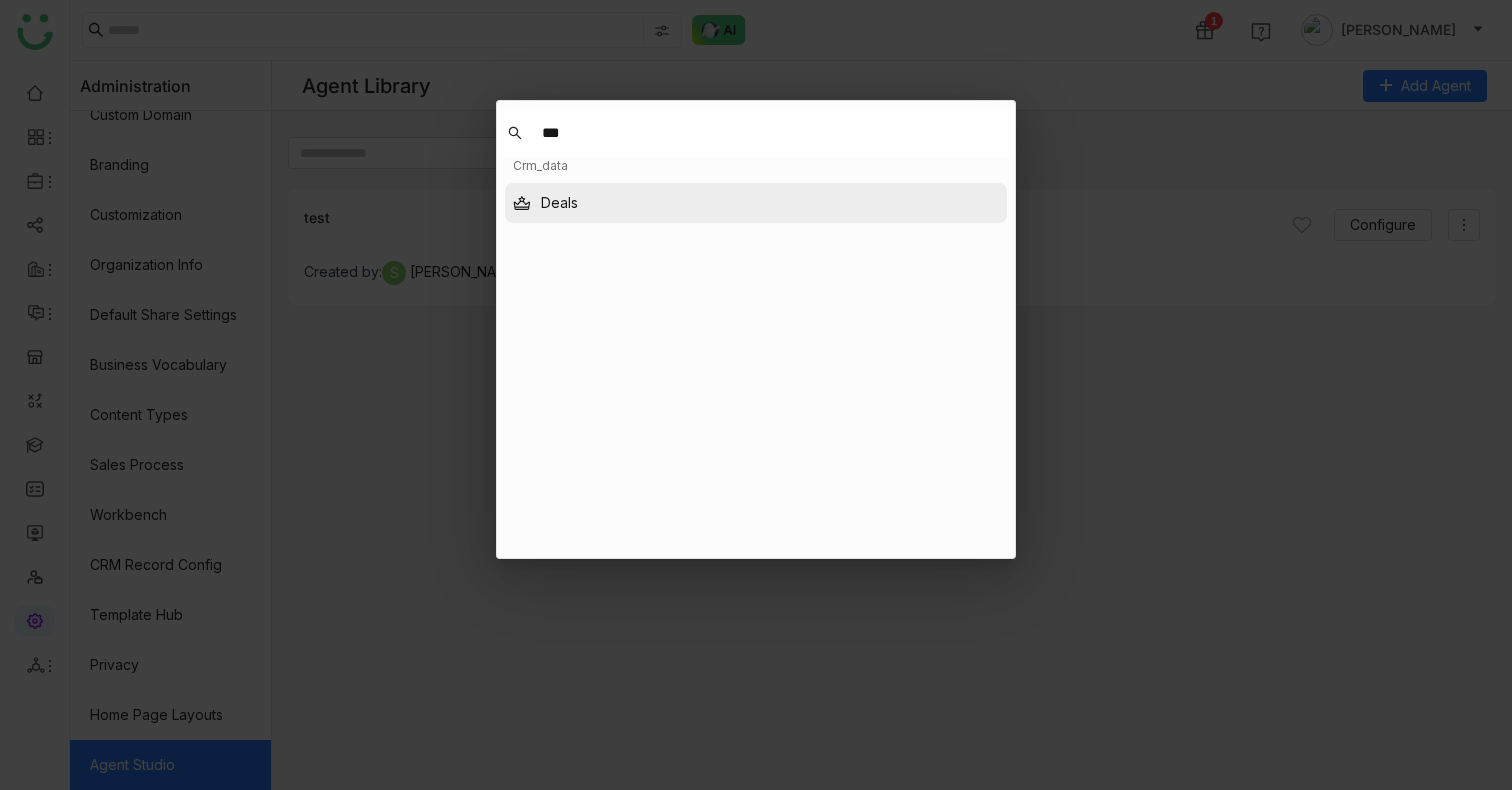 type on "***" 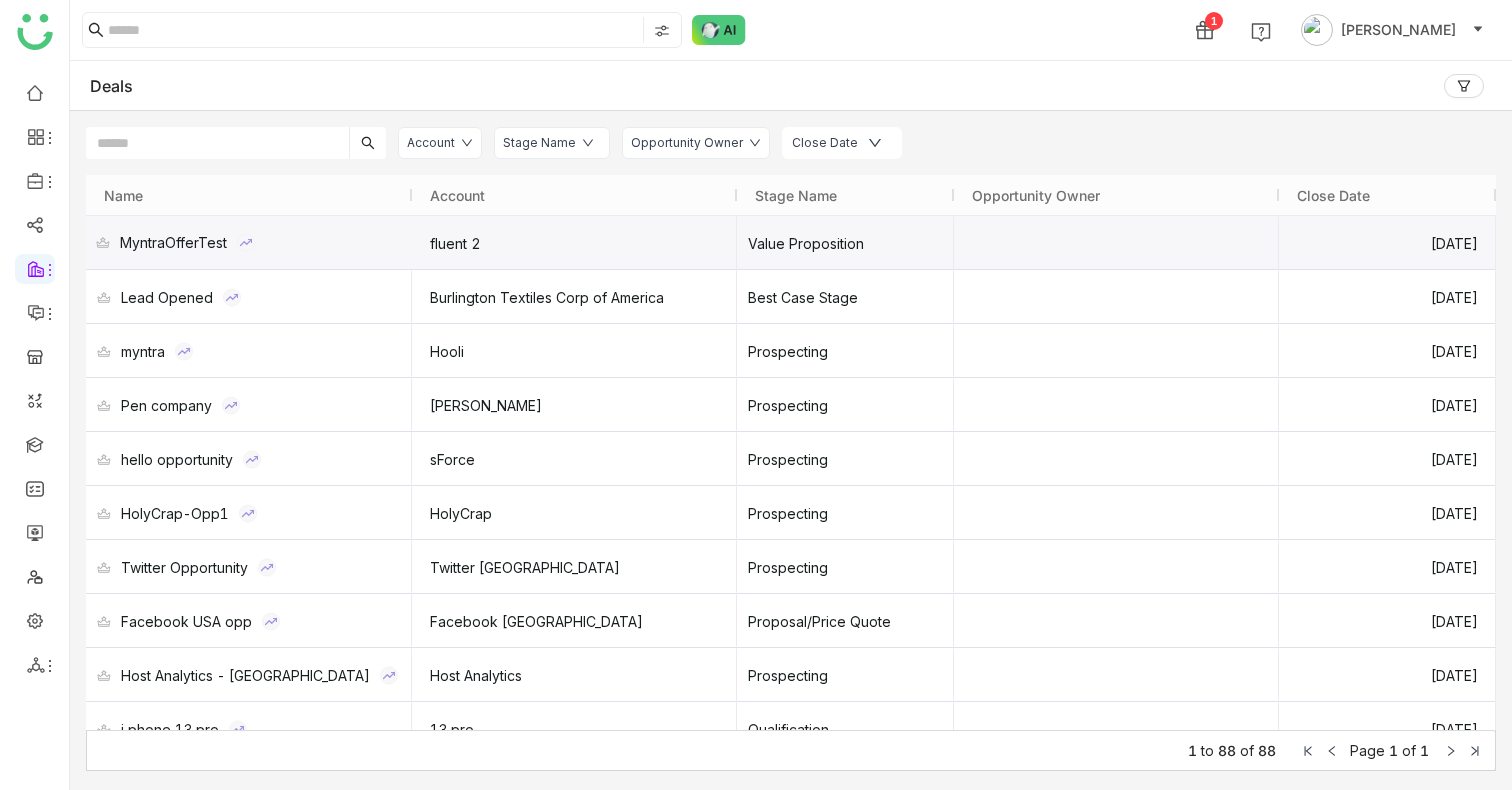 click on "MyntraOfferTest" at bounding box center [173, 242] 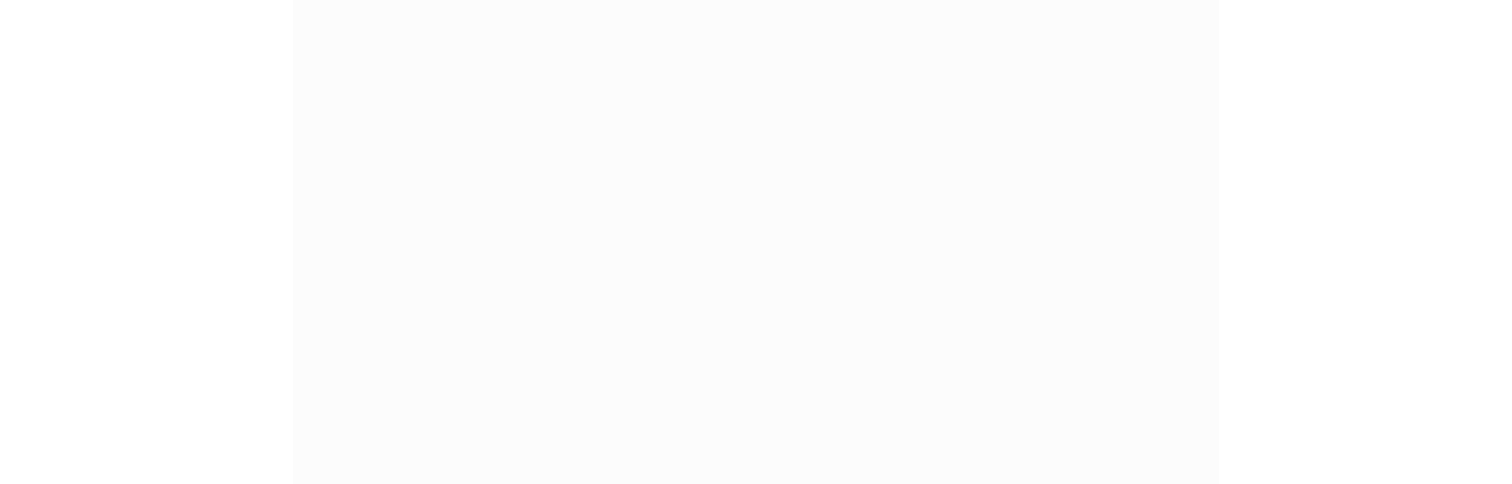 scroll, scrollTop: 0, scrollLeft: 0, axis: both 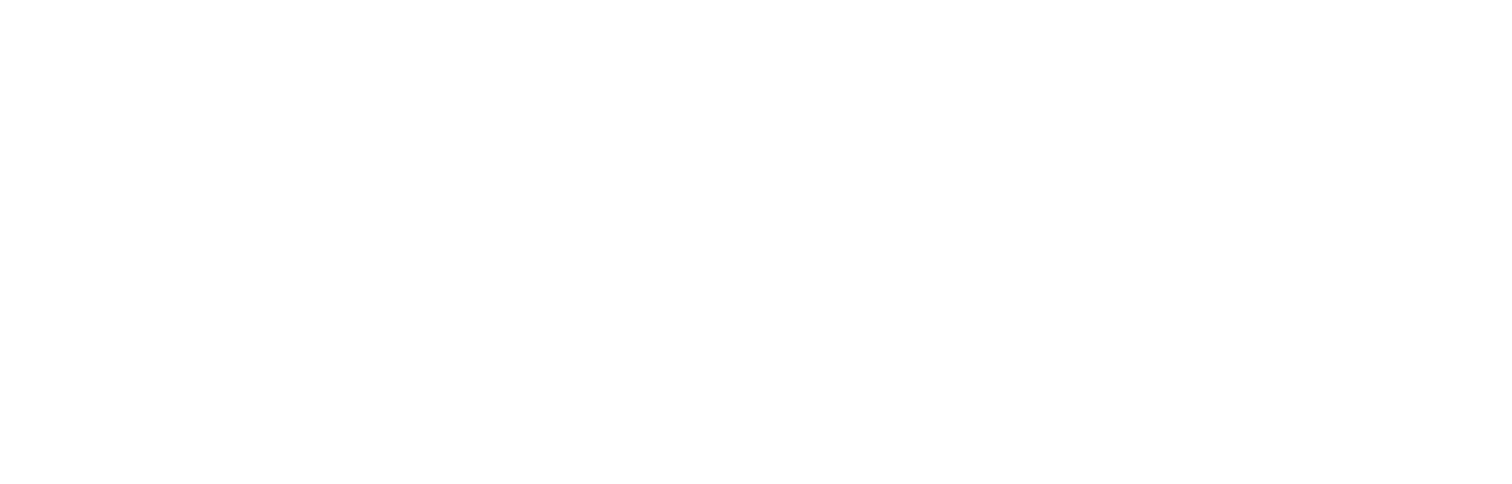 click on "Application Update Required
We've recently updated our application and it looks like your browser is trying to use older files.
Please try the following steps:
Reload Application
Still having issues? Try these steps:
Right-click anywhere on this page and select "Inspect" from the menu
Right-click on your browser's refresh button and select "Empty Cache and Hard Reload" from the menu
If problems persist, please  contact our support team  for assistance." at bounding box center [756, 4] 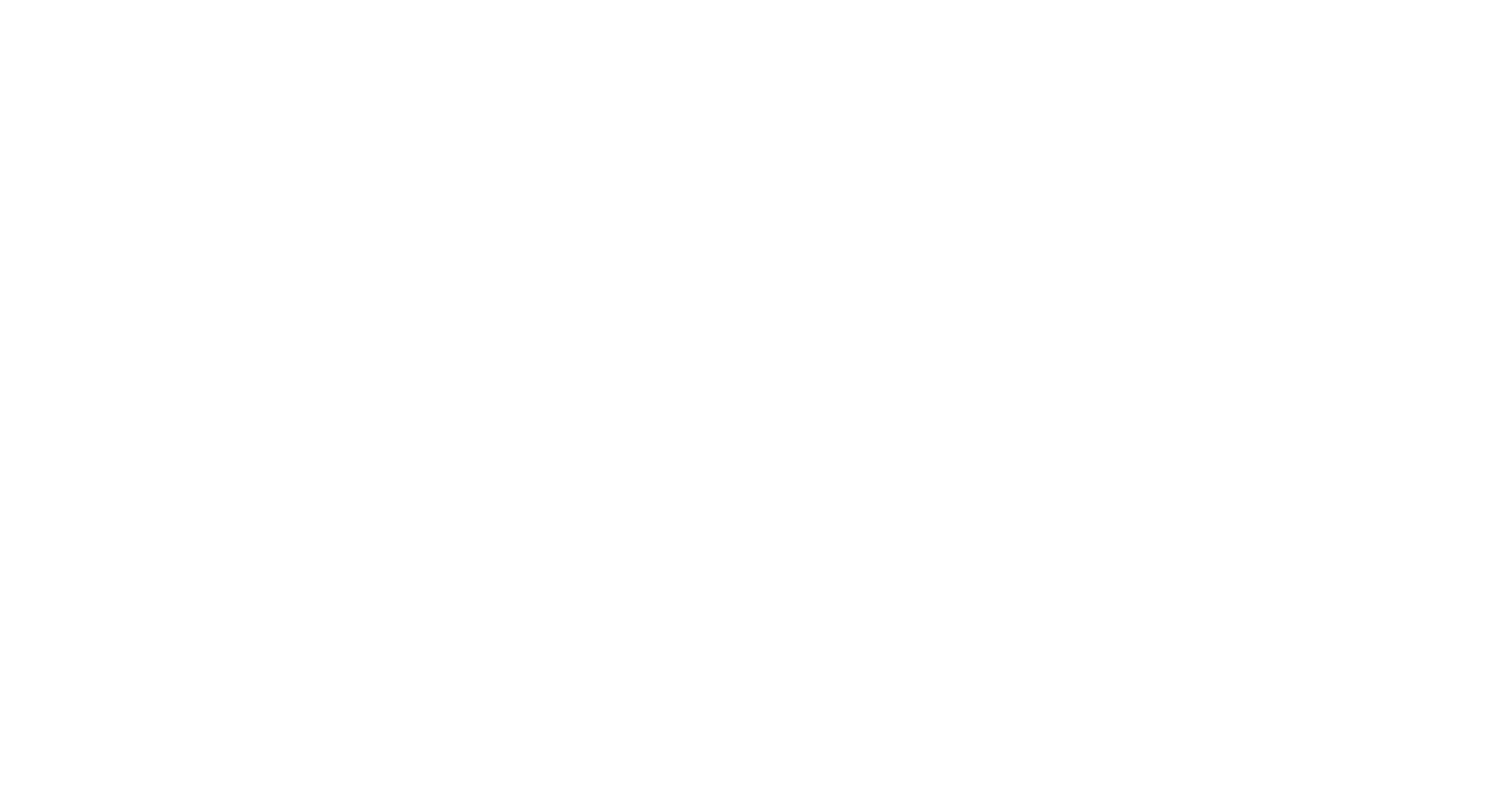 scroll, scrollTop: 0, scrollLeft: 0, axis: both 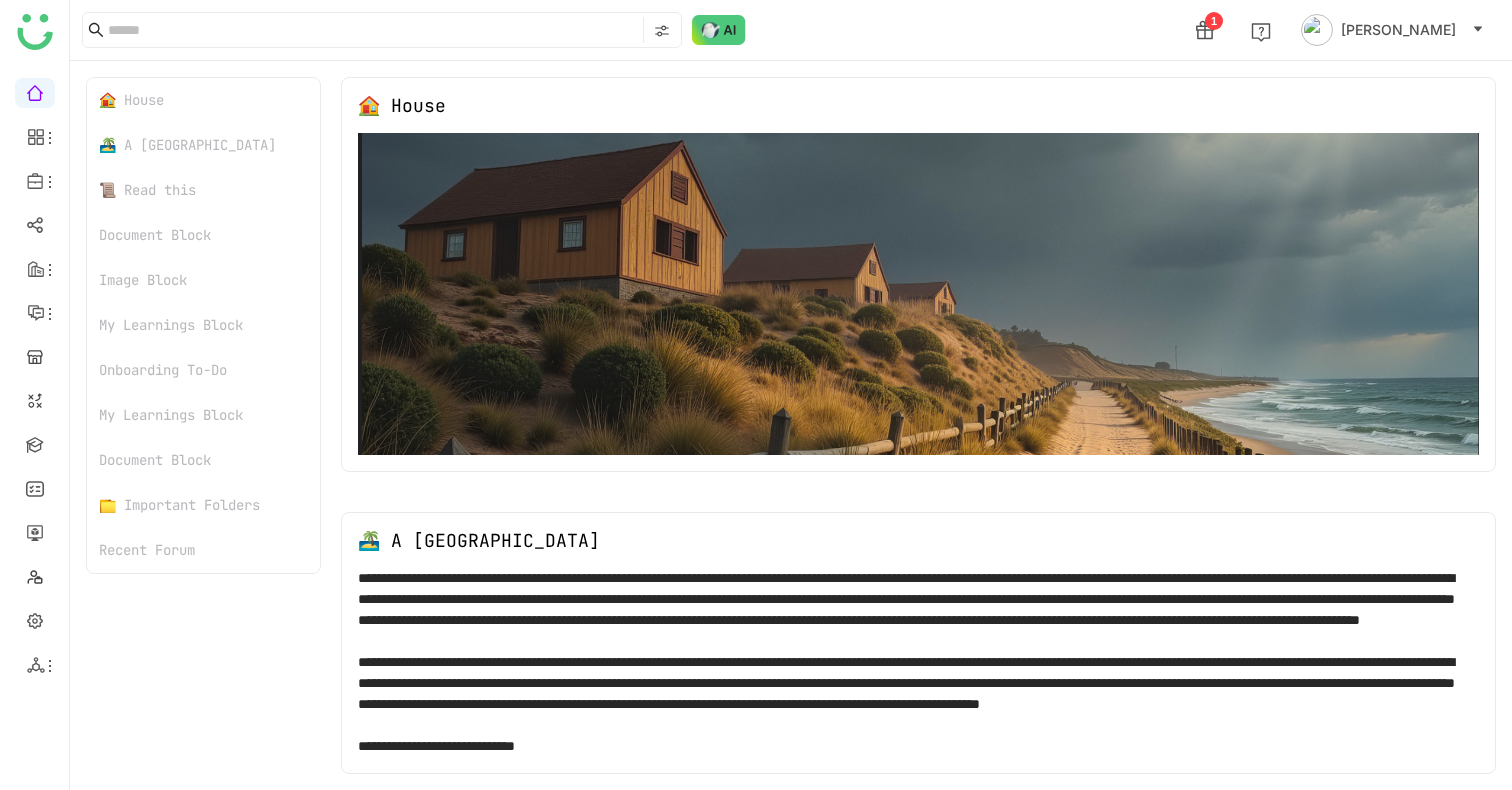 click on "📁 Important Folders" 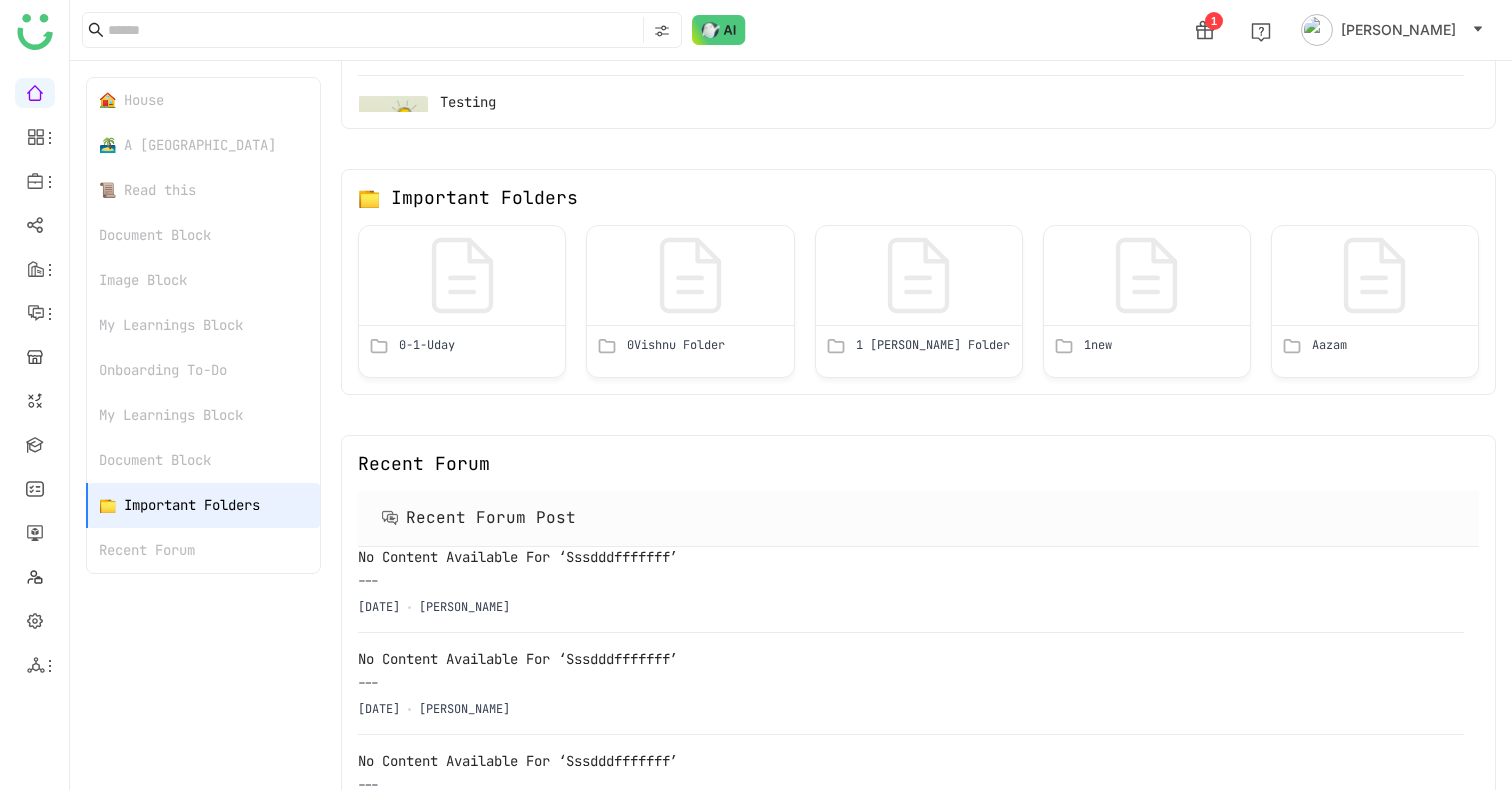click on "My Learnings Block" 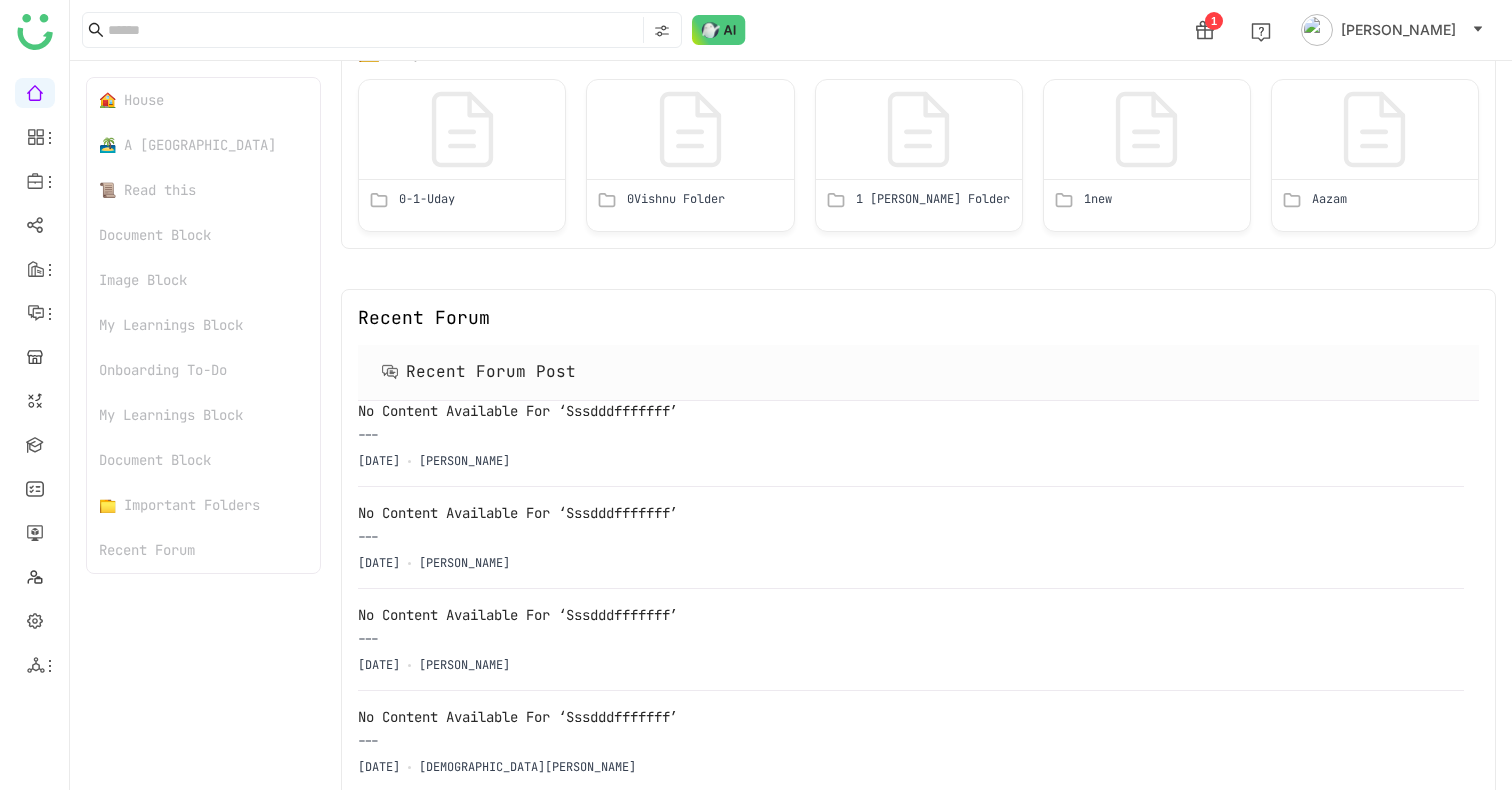 scroll, scrollTop: 3491, scrollLeft: 0, axis: vertical 